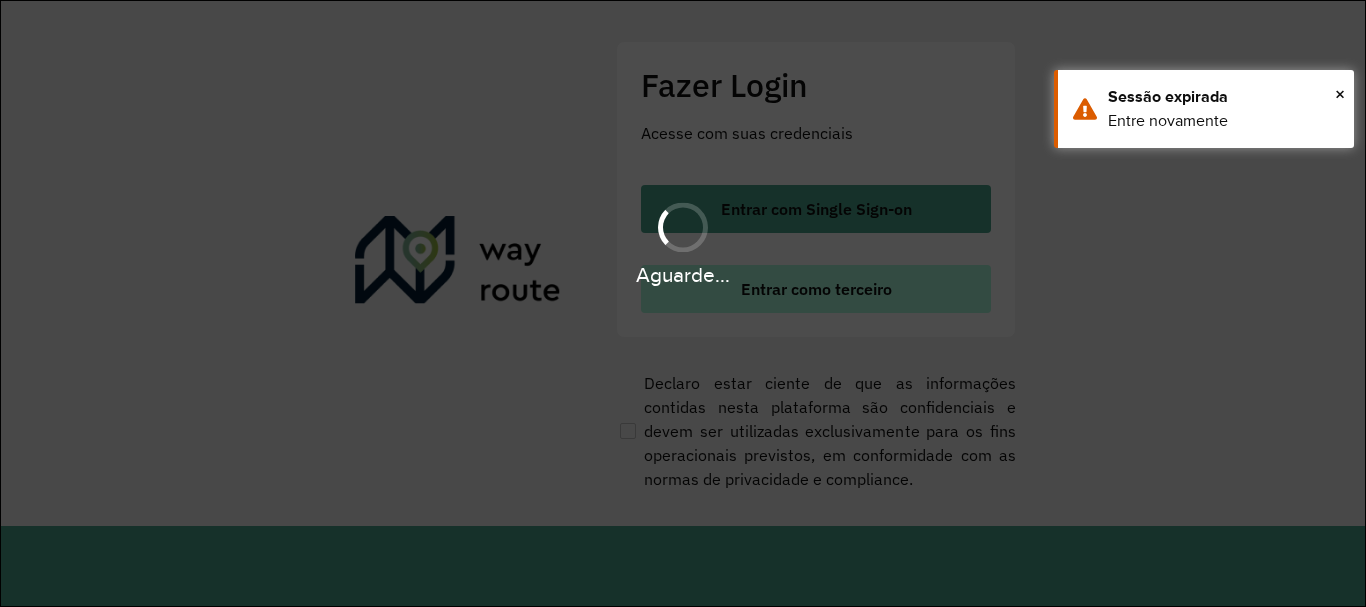 scroll, scrollTop: 0, scrollLeft: 0, axis: both 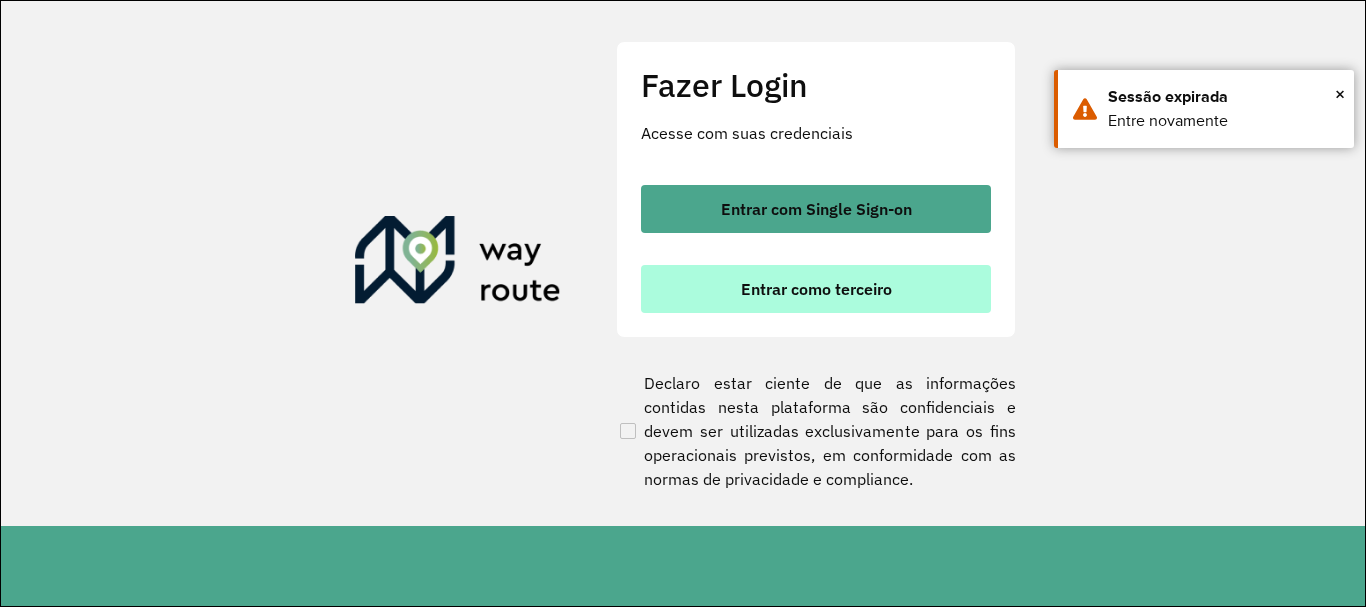 click on "Entrar como terceiro" at bounding box center (816, 289) 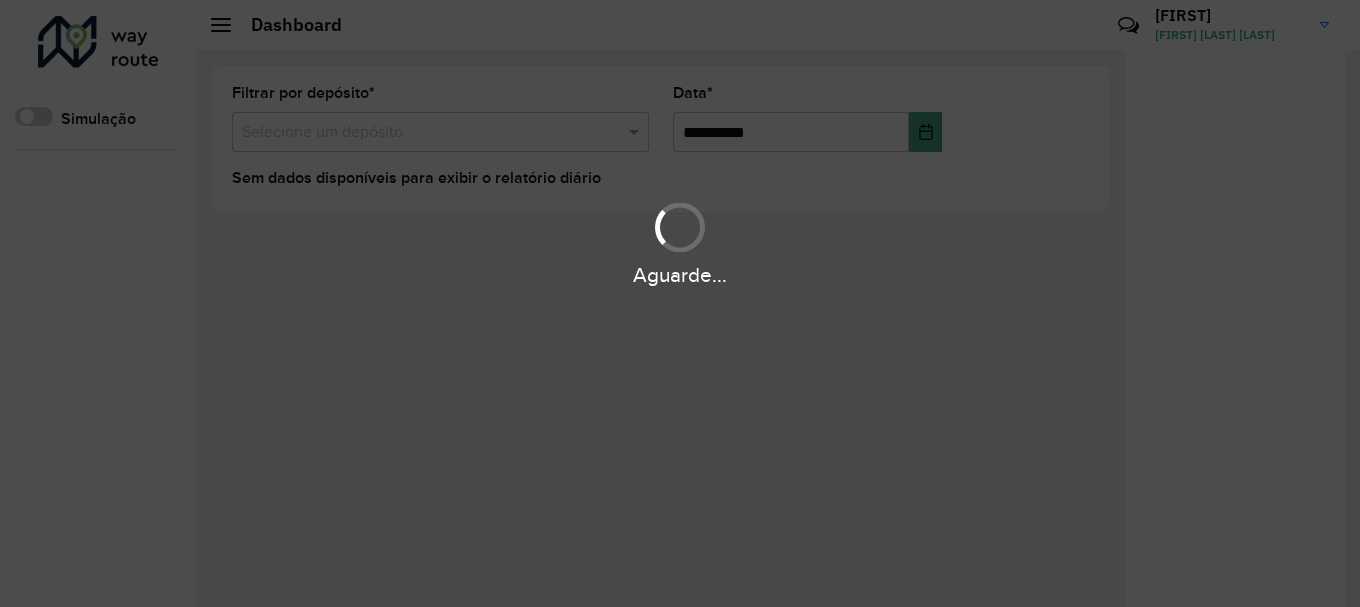 scroll, scrollTop: 0, scrollLeft: 0, axis: both 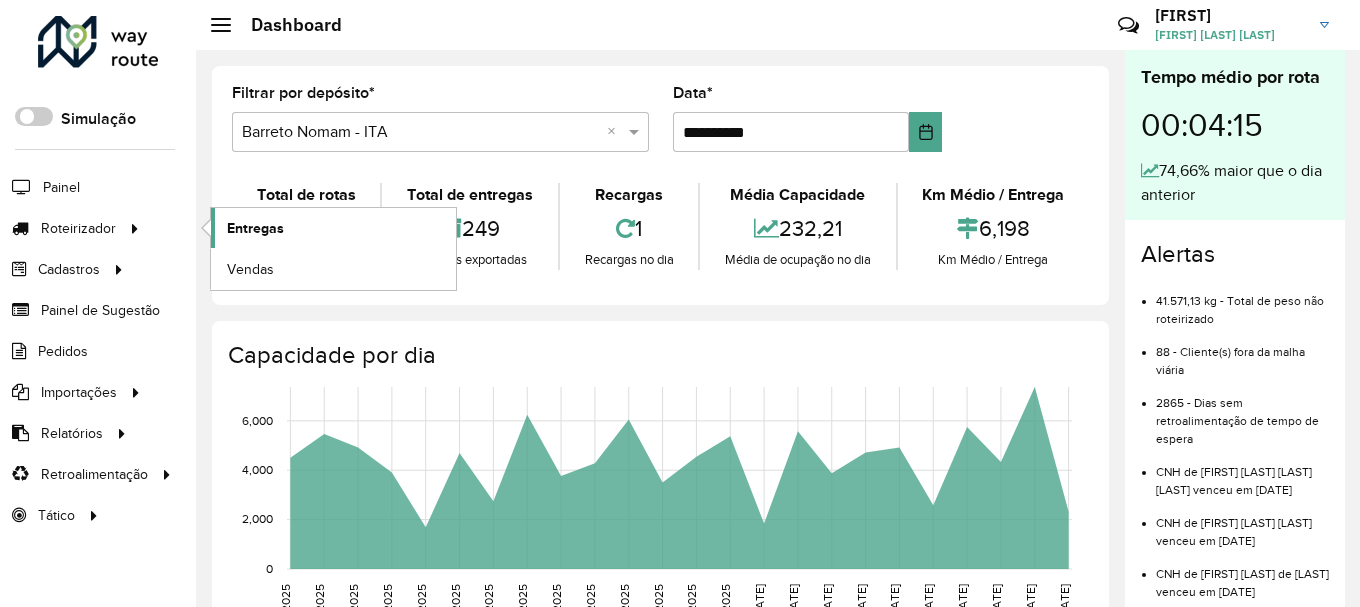 click on "Entregas" 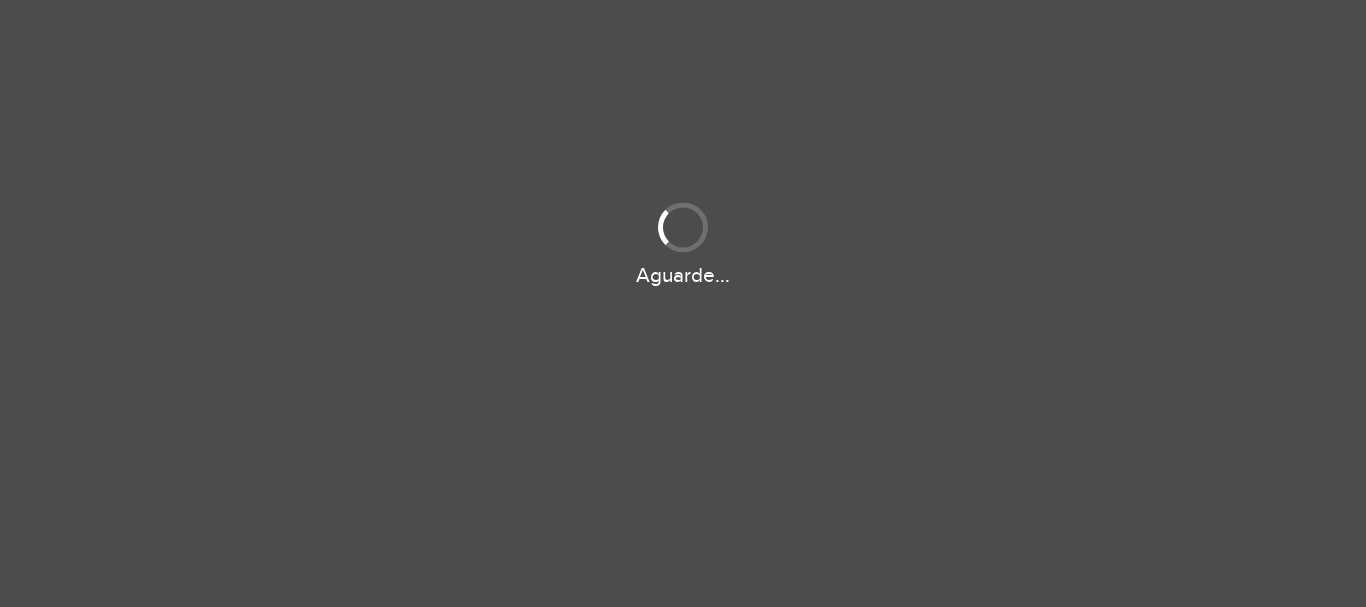 scroll, scrollTop: 0, scrollLeft: 0, axis: both 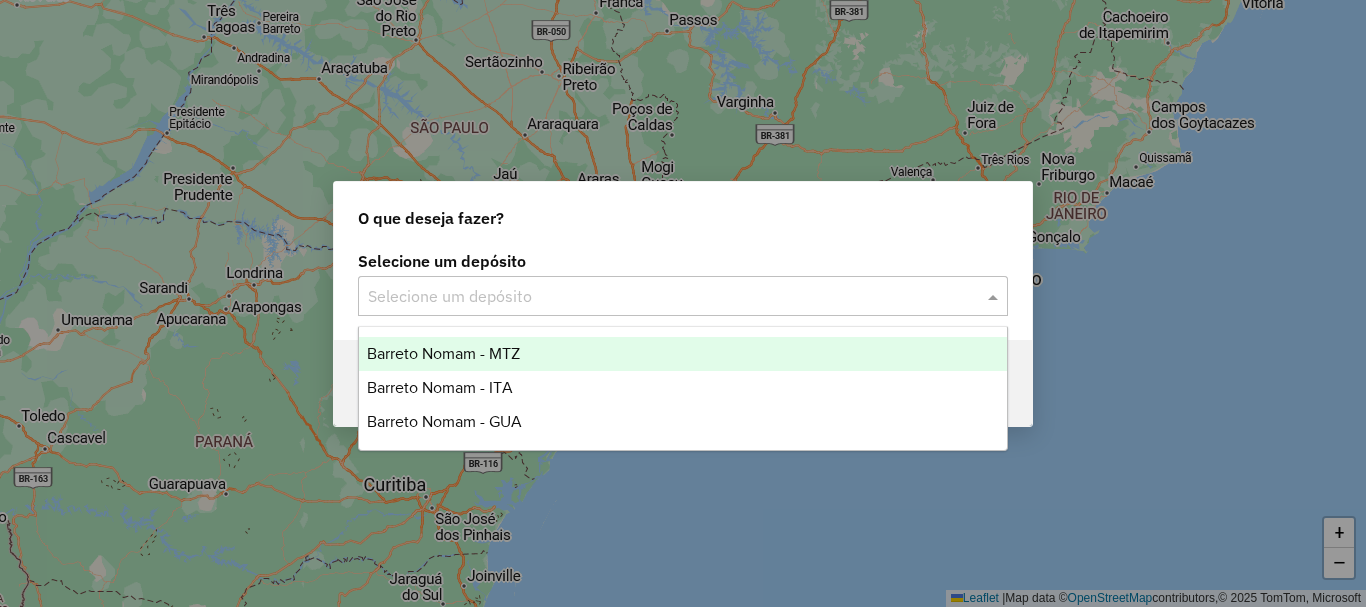 click on "Selecione um depósito" 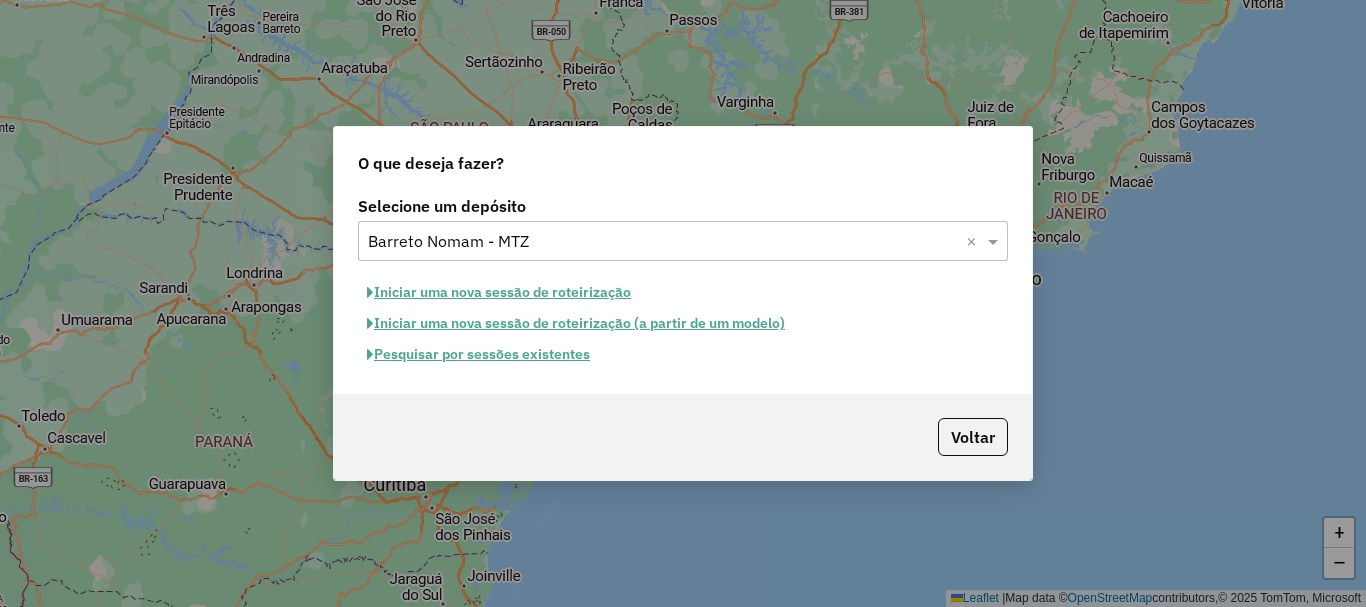click on "Pesquisar por sessões existentes" 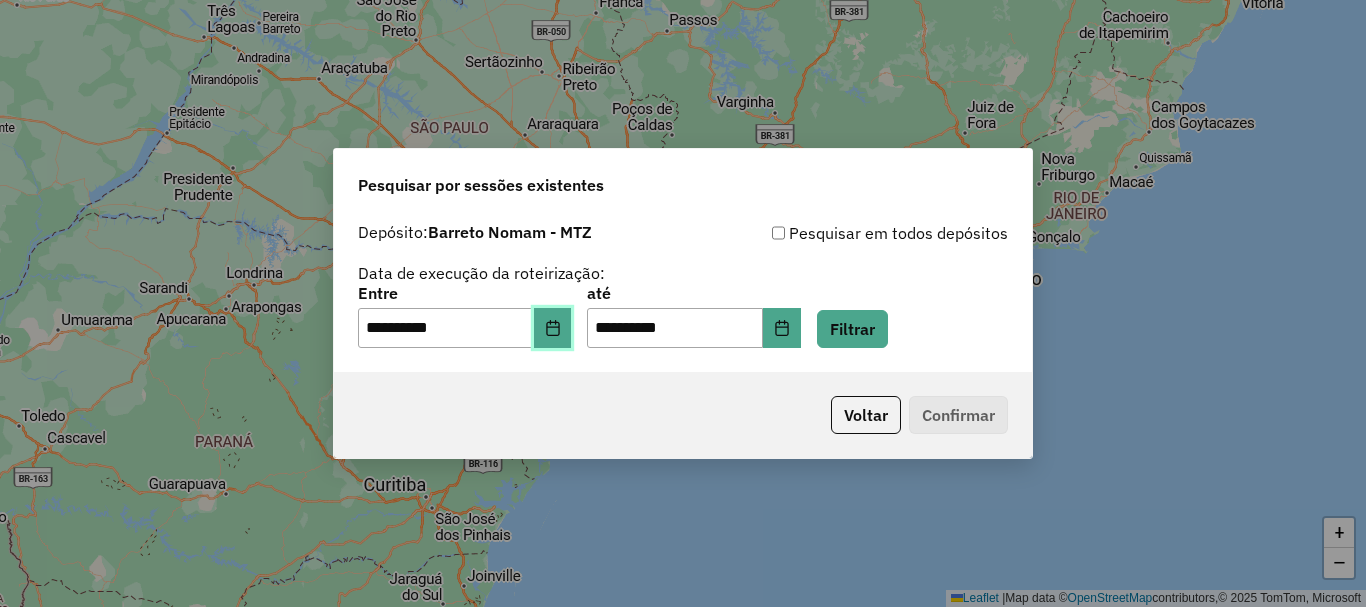 click 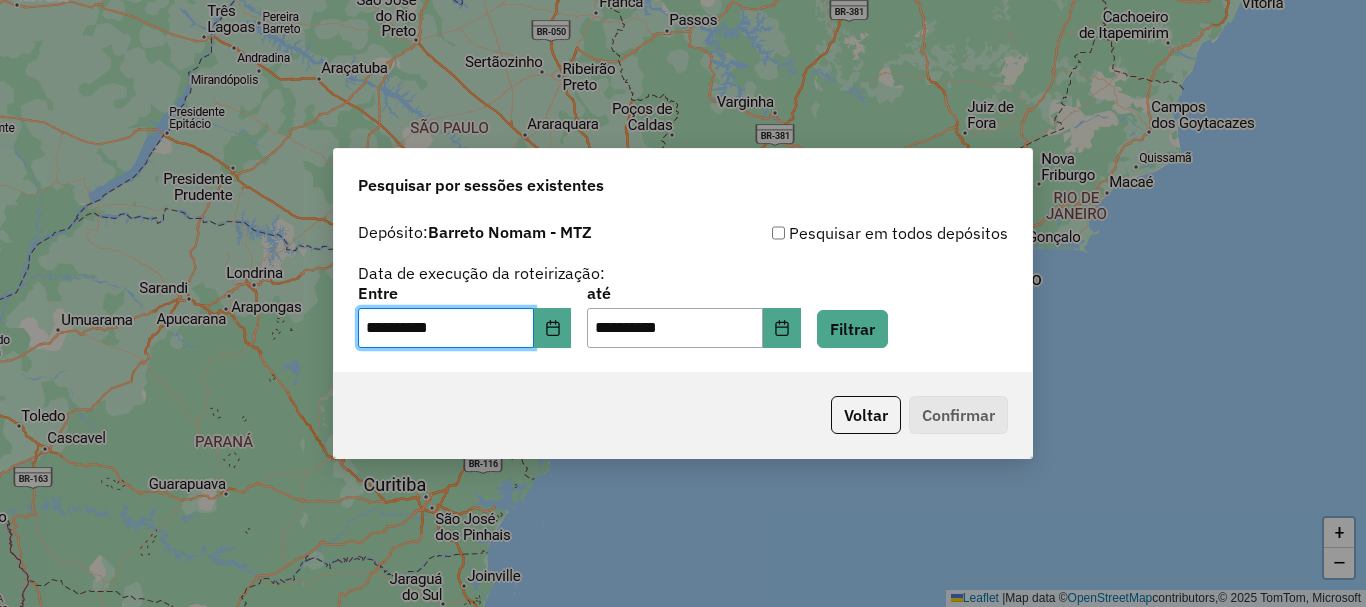 click on "até" 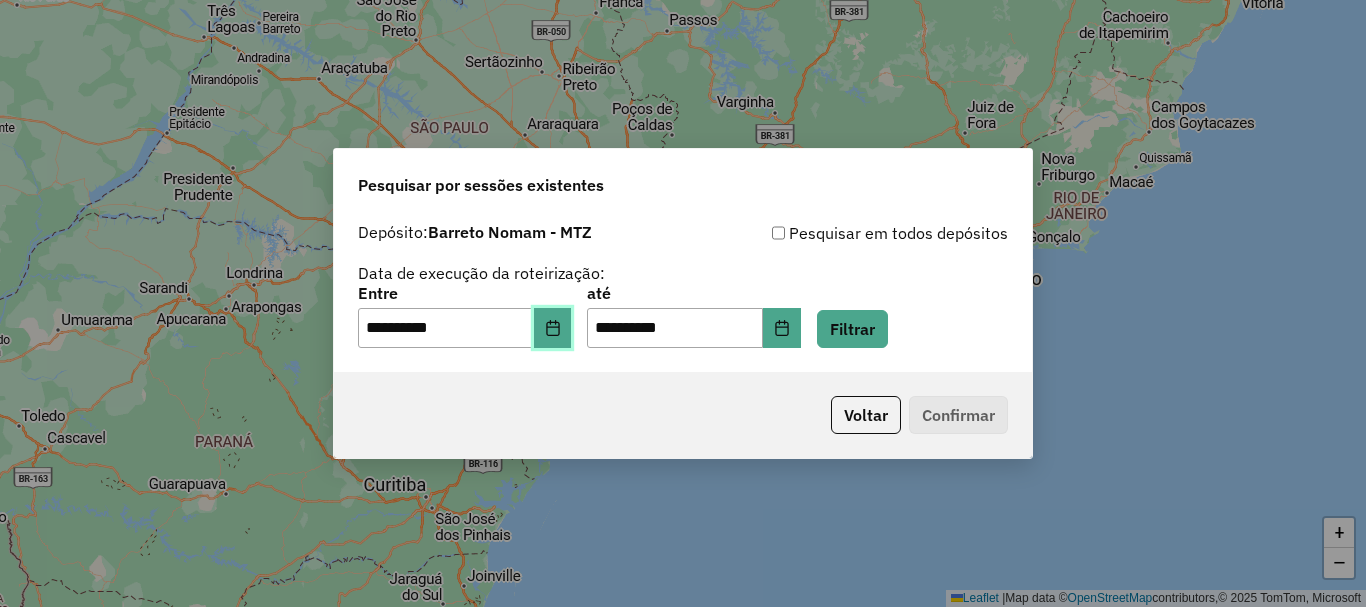 click at bounding box center [553, 328] 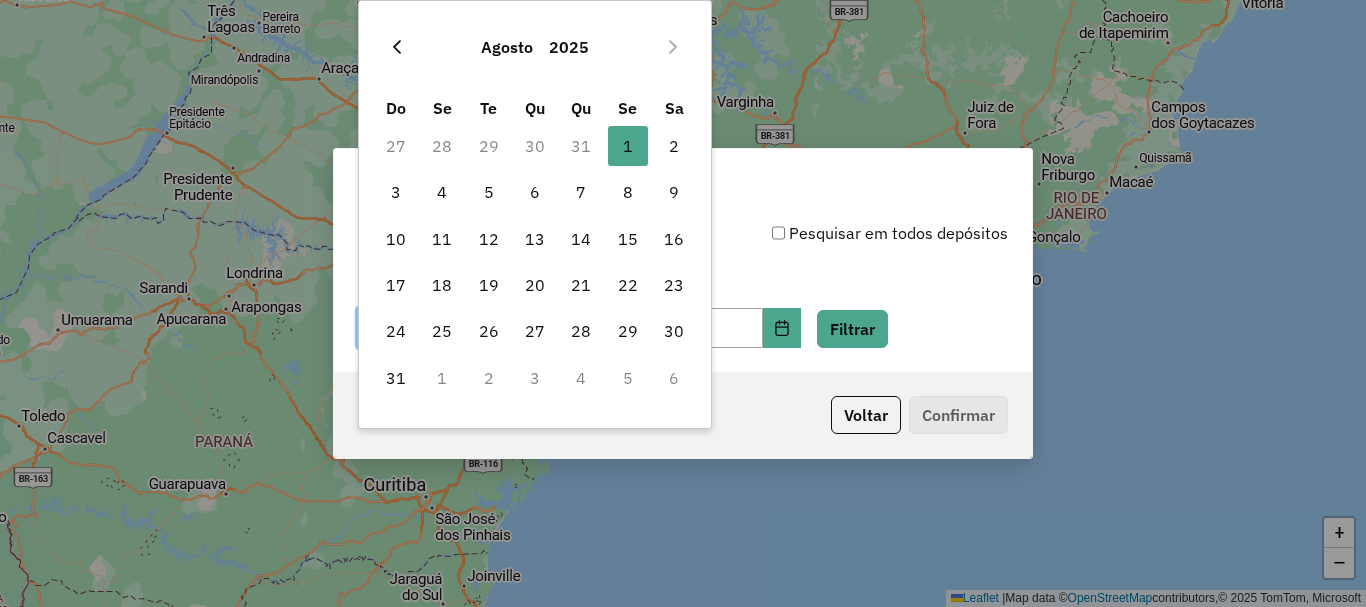 click at bounding box center [397, 47] 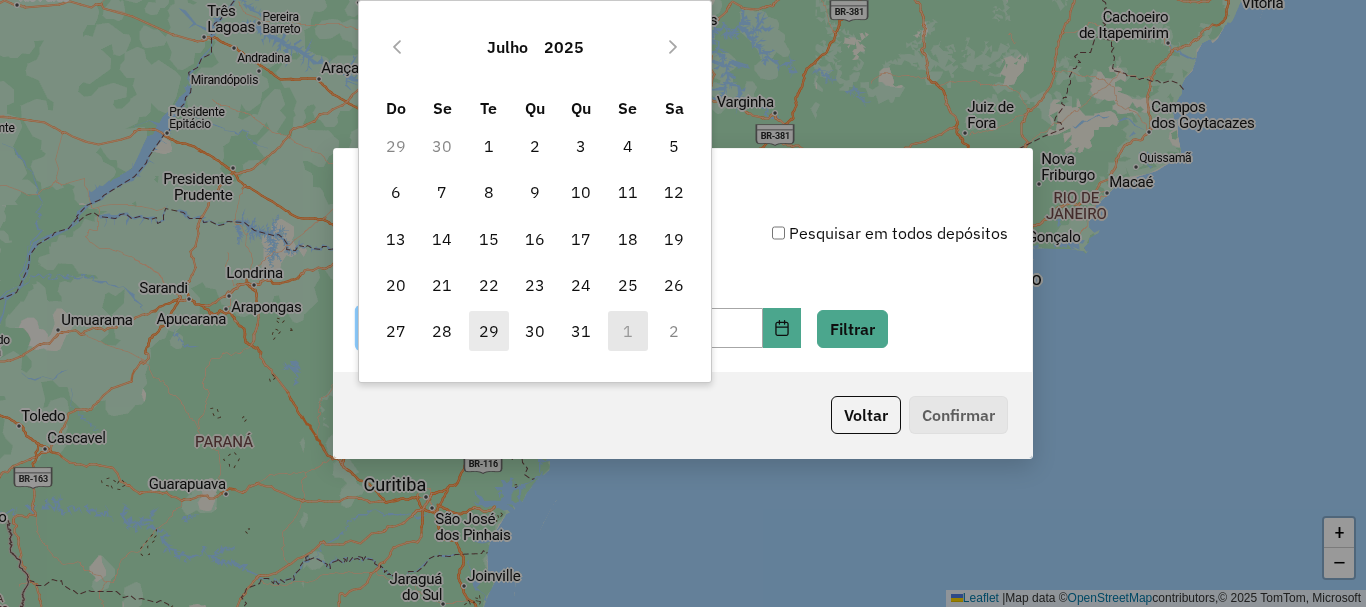 click on "29" at bounding box center [489, 331] 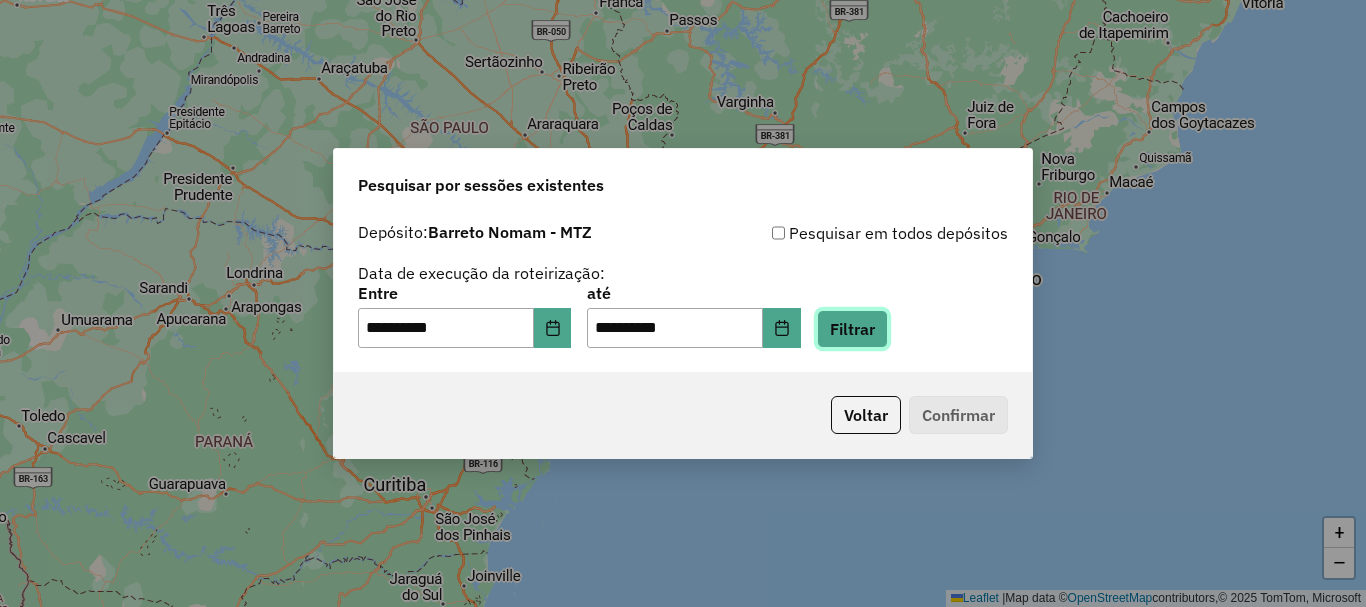 click on "Filtrar" 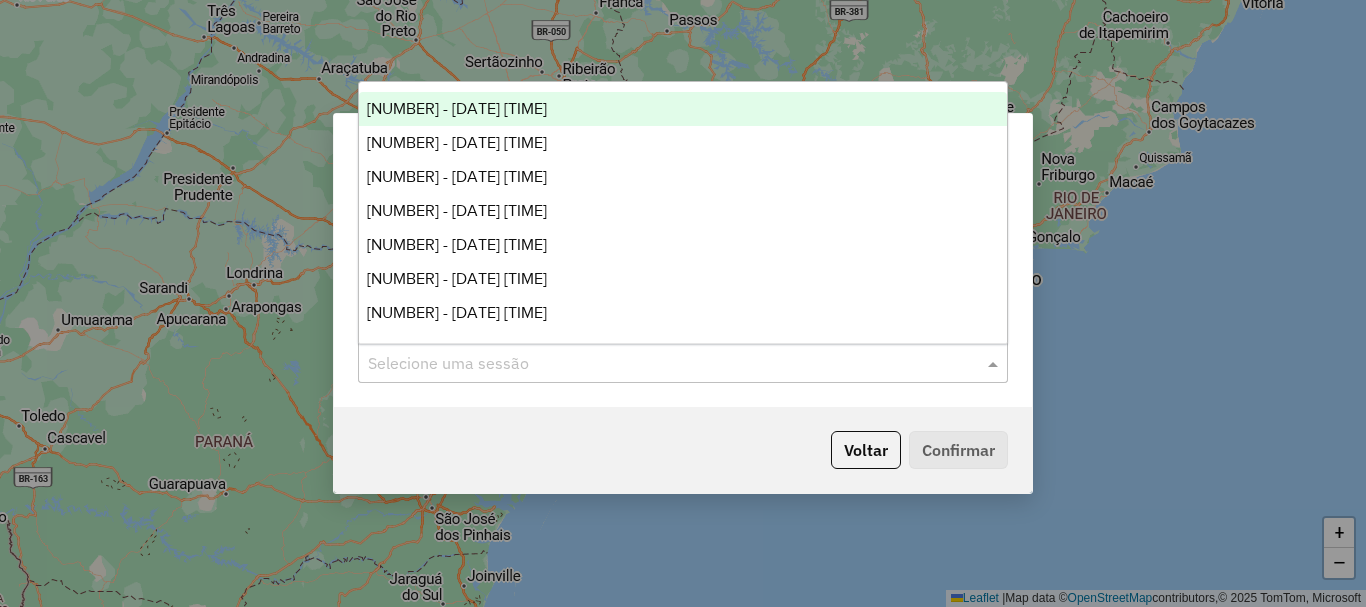 click 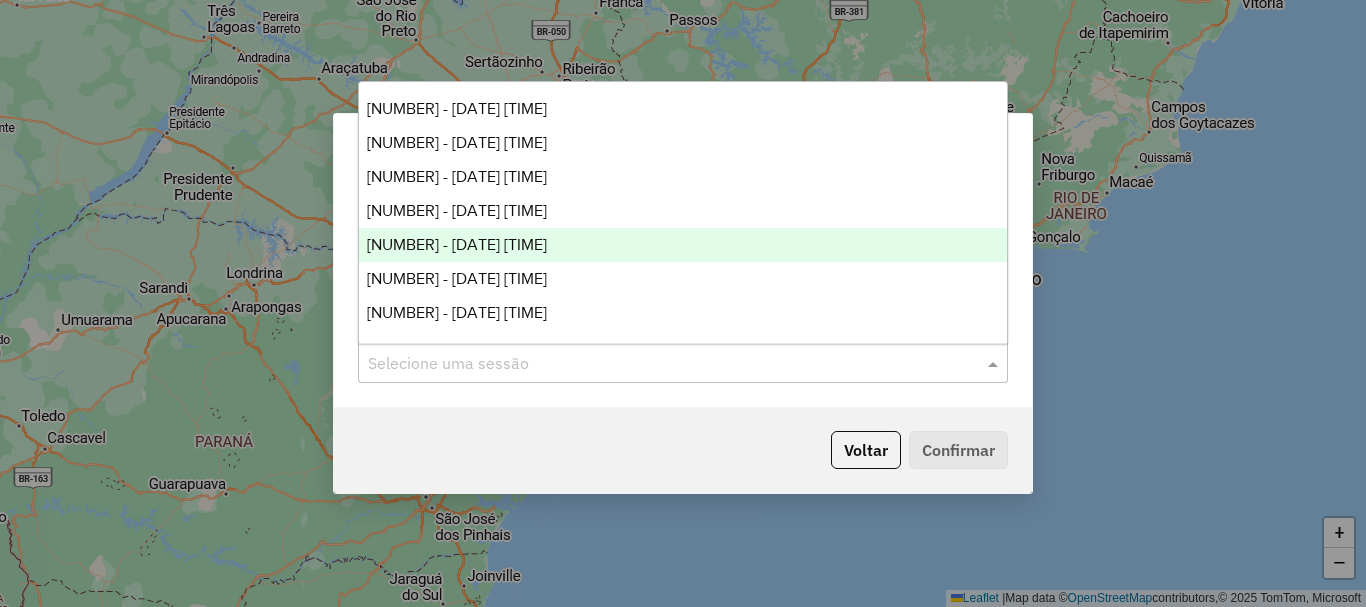 click on "972460 - 31/07/2025 17:19" at bounding box center [457, 244] 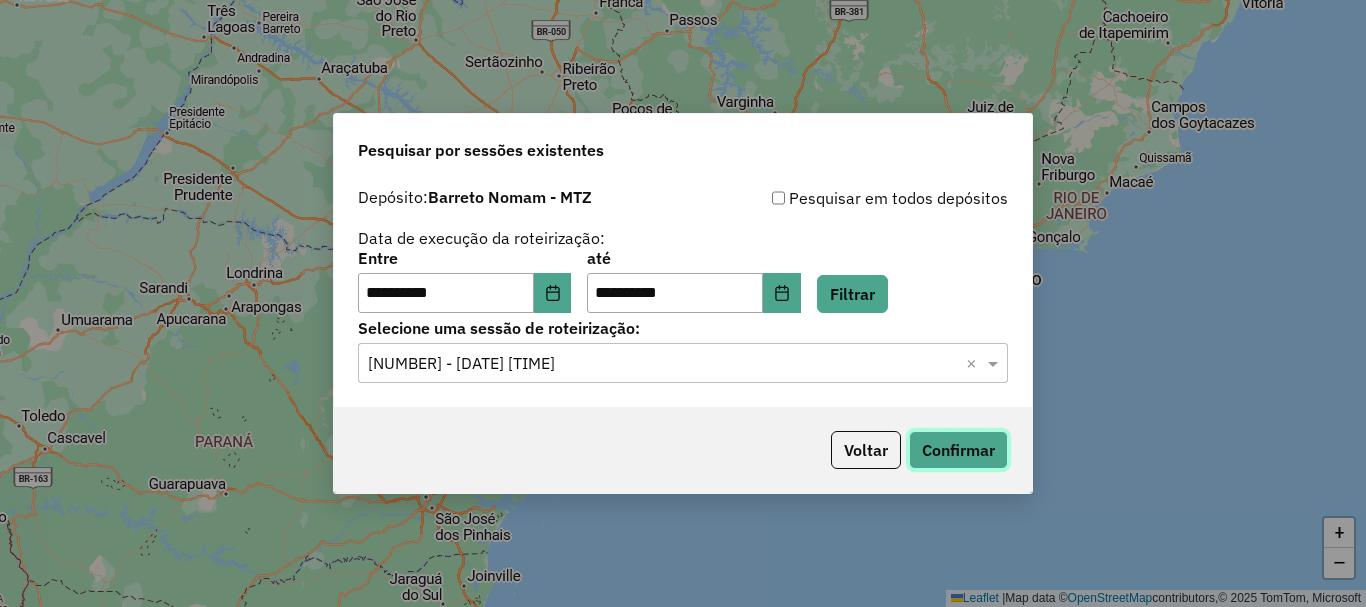 click on "Confirmar" 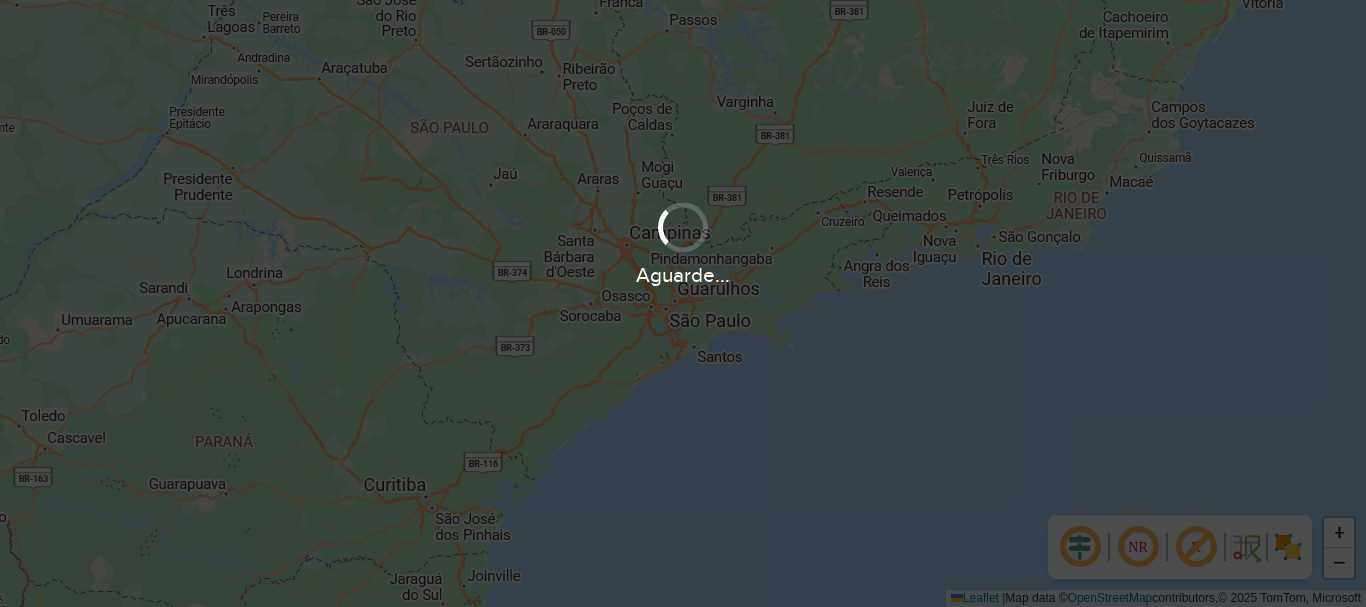 scroll, scrollTop: 0, scrollLeft: 0, axis: both 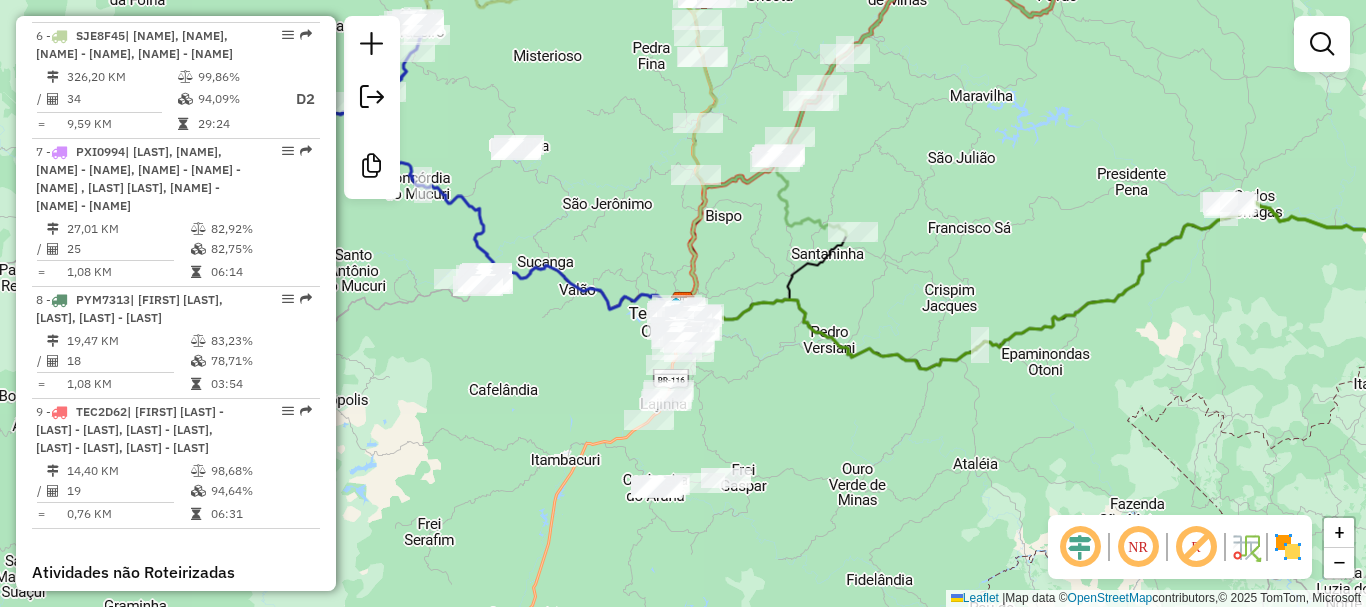 click on "| [LAST], [NAME], [NAME] - [NAME], [NAME] - [NAME] - [NAME] , [LAST] [LAST], [NAME] - [NAME] - [NAME]" at bounding box center (138, 178) 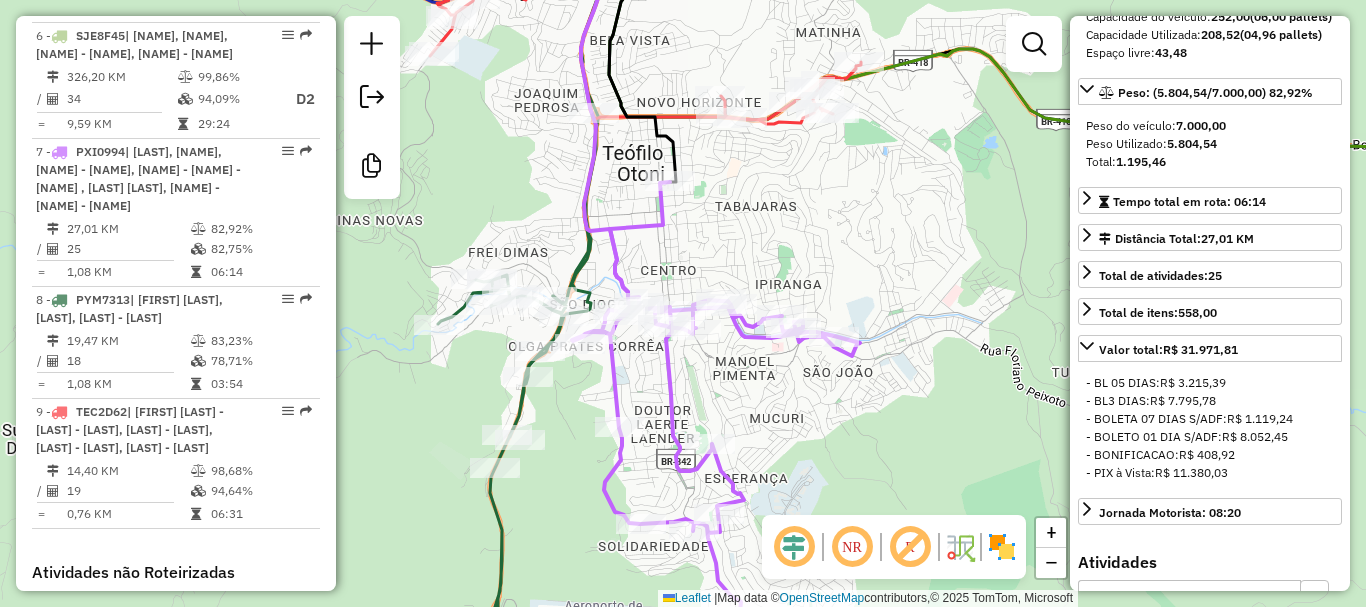scroll, scrollTop: 300, scrollLeft: 0, axis: vertical 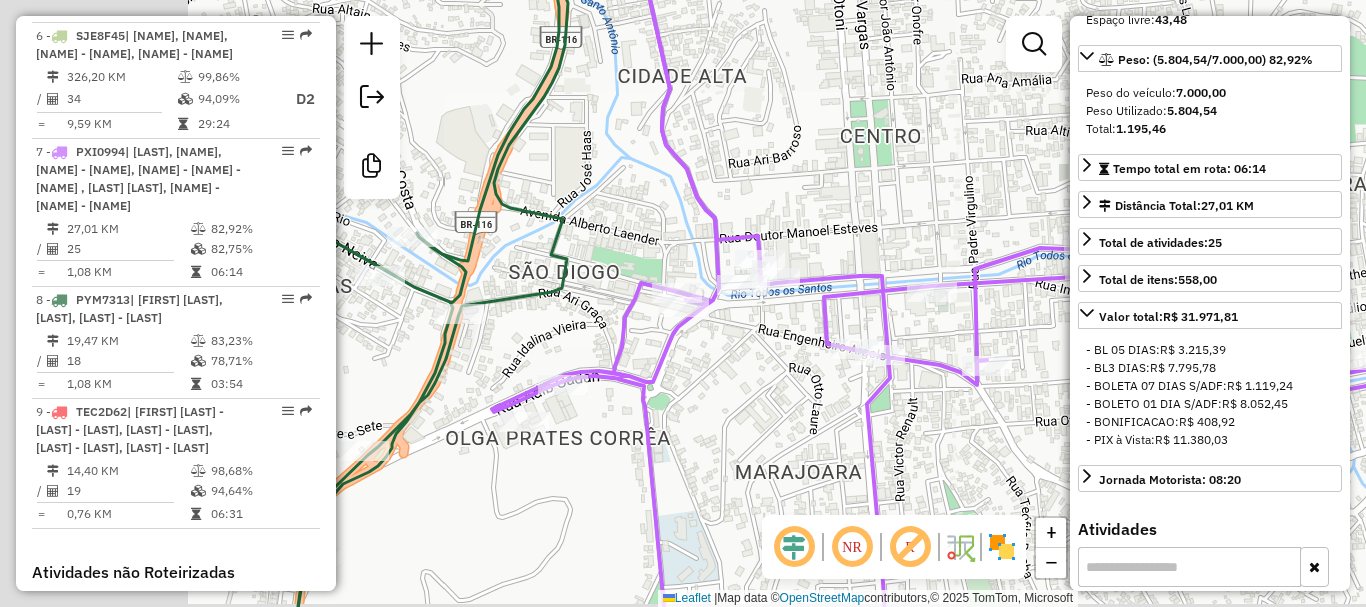 drag, startPoint x: 519, startPoint y: 439, endPoint x: 724, endPoint y: 418, distance: 206.0728 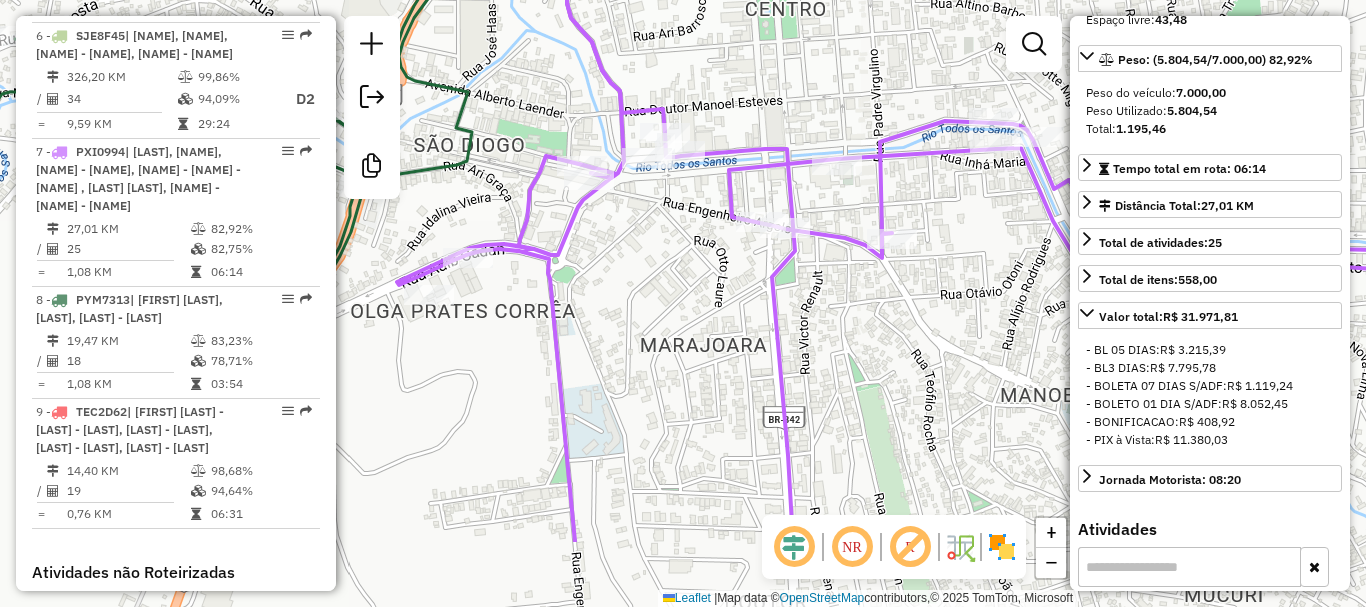 drag, startPoint x: 692, startPoint y: 449, endPoint x: 531, endPoint y: 296, distance: 222.10358 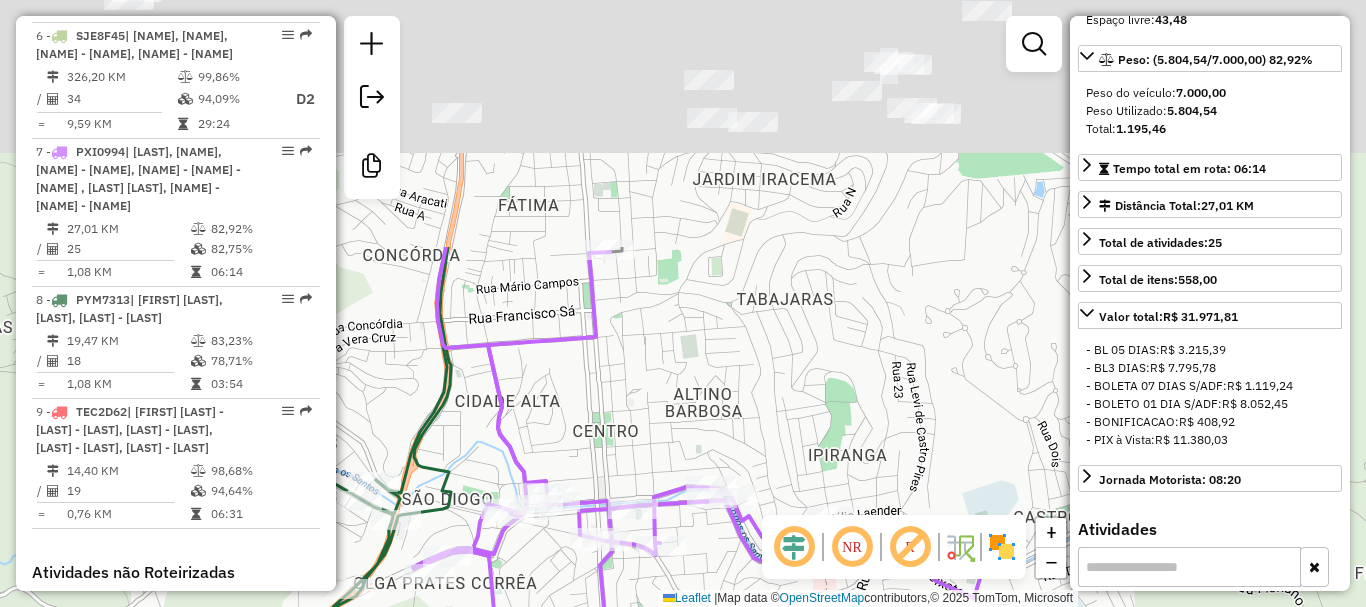 drag, startPoint x: 770, startPoint y: 292, endPoint x: 728, endPoint y: 601, distance: 311.8413 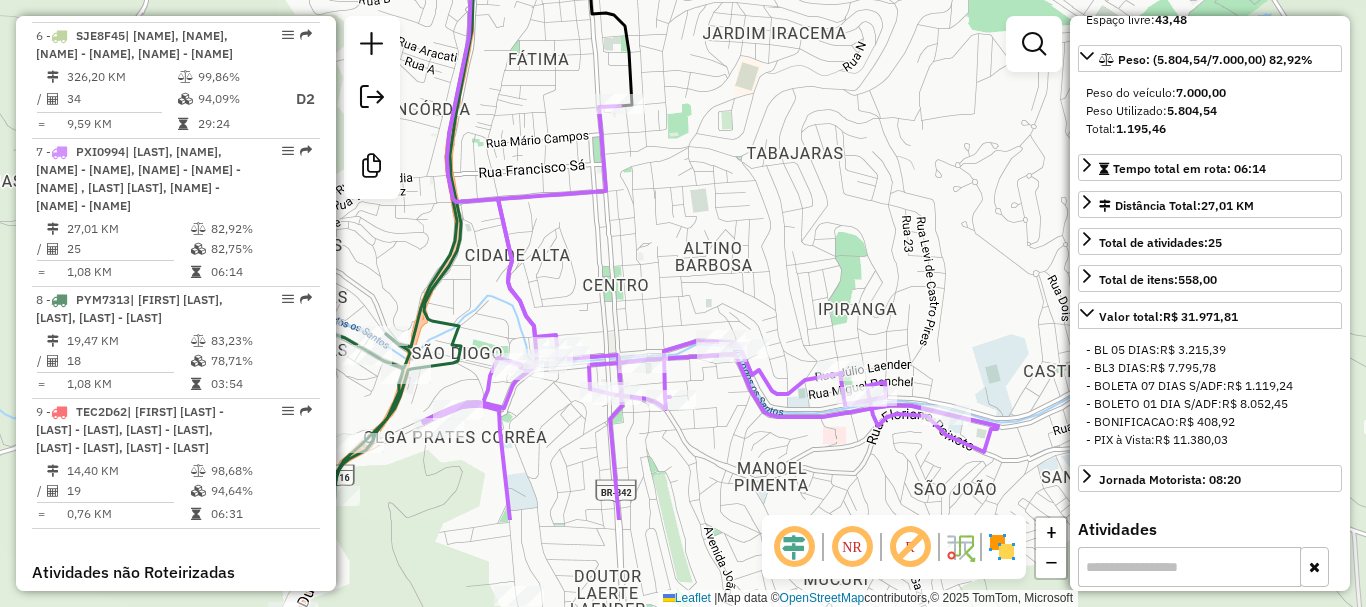 drag, startPoint x: 652, startPoint y: 386, endPoint x: 669, endPoint y: 169, distance: 217.66489 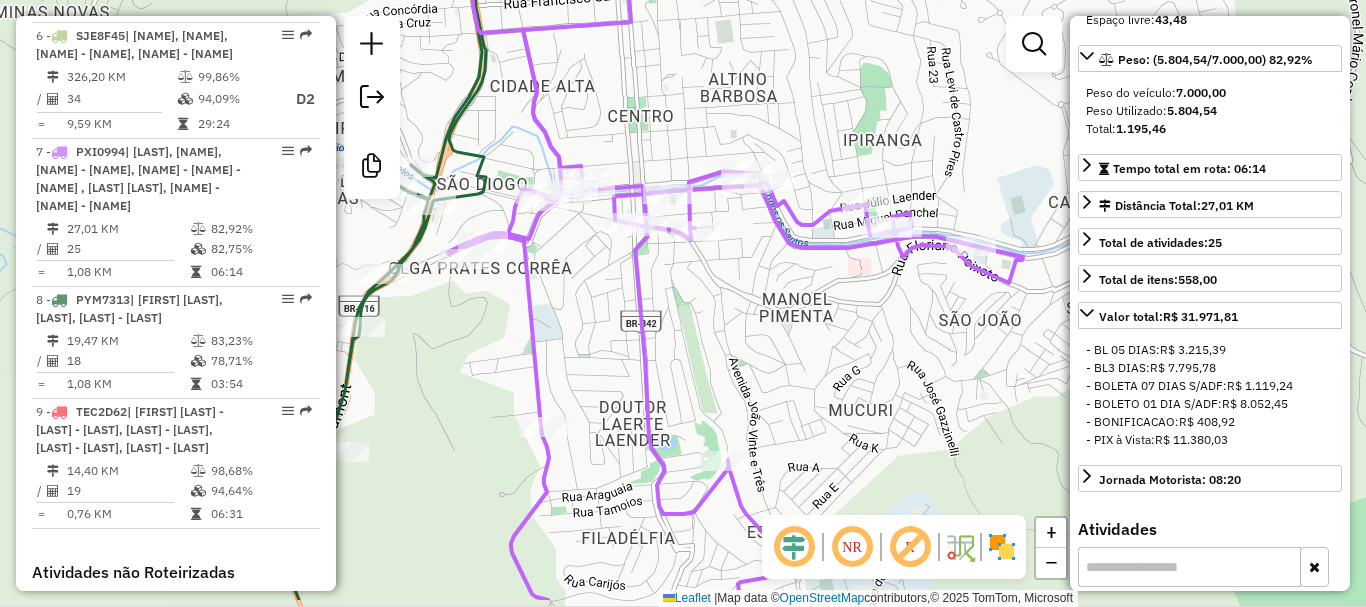 drag, startPoint x: 688, startPoint y: 479, endPoint x: 711, endPoint y: 327, distance: 153.73029 